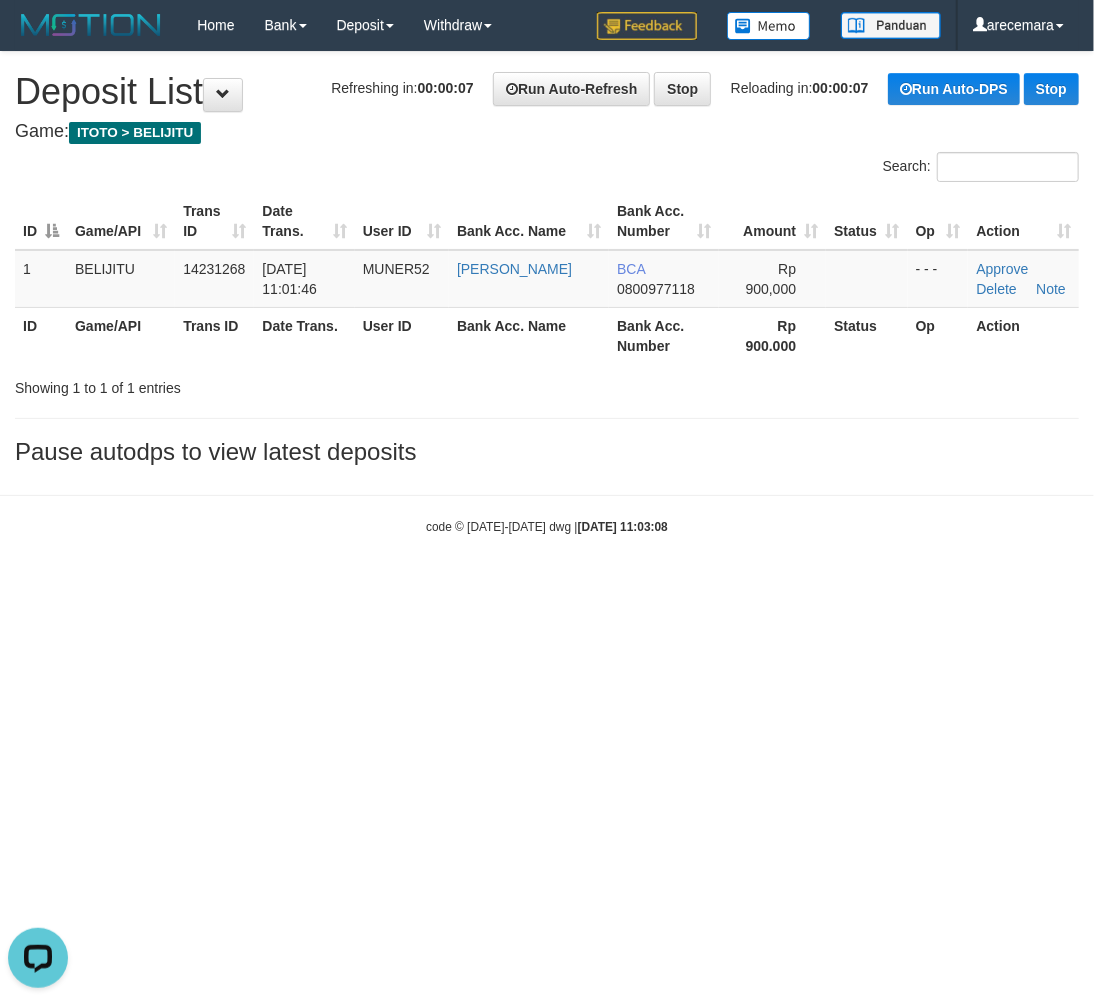scroll, scrollTop: 0, scrollLeft: 0, axis: both 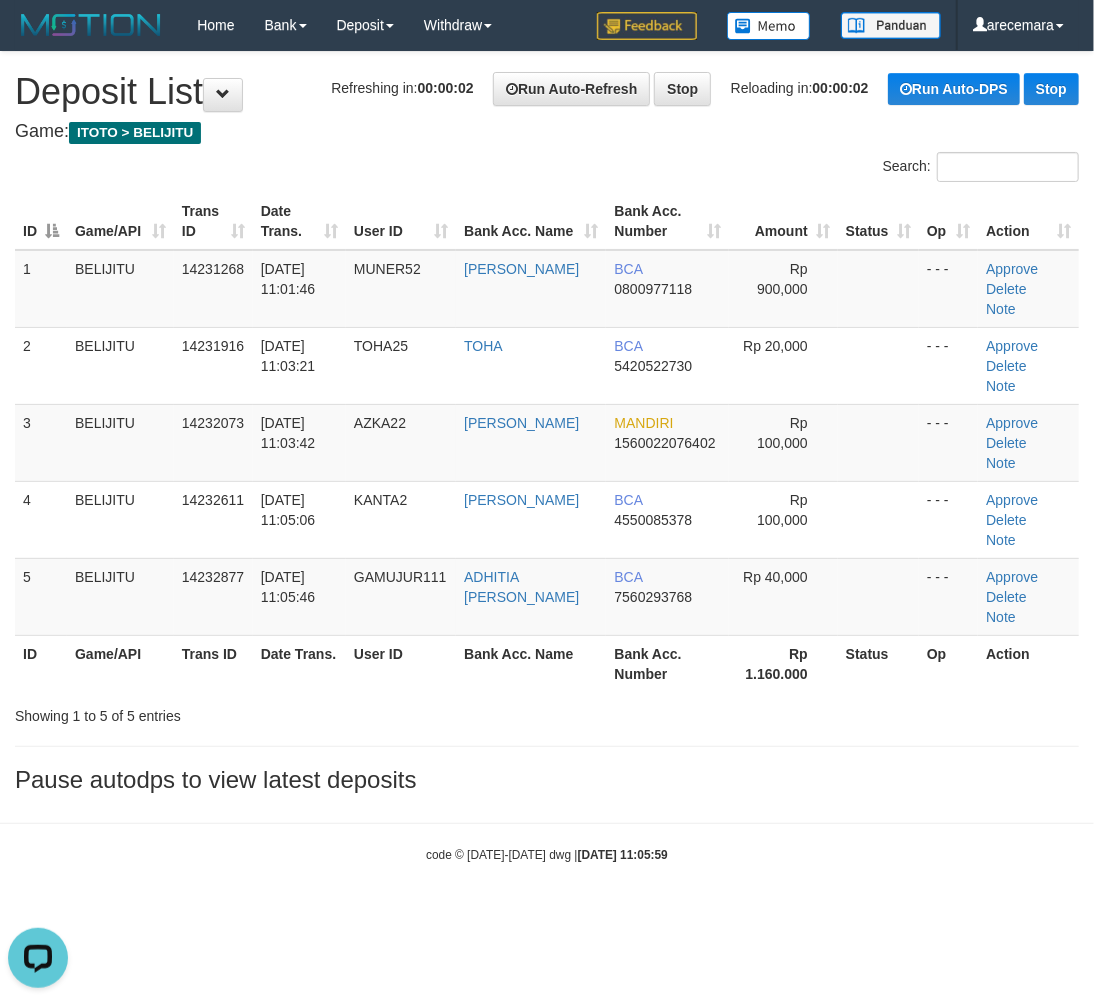 click on "Game:   ITOTO > BELIJITU" at bounding box center [547, 132] 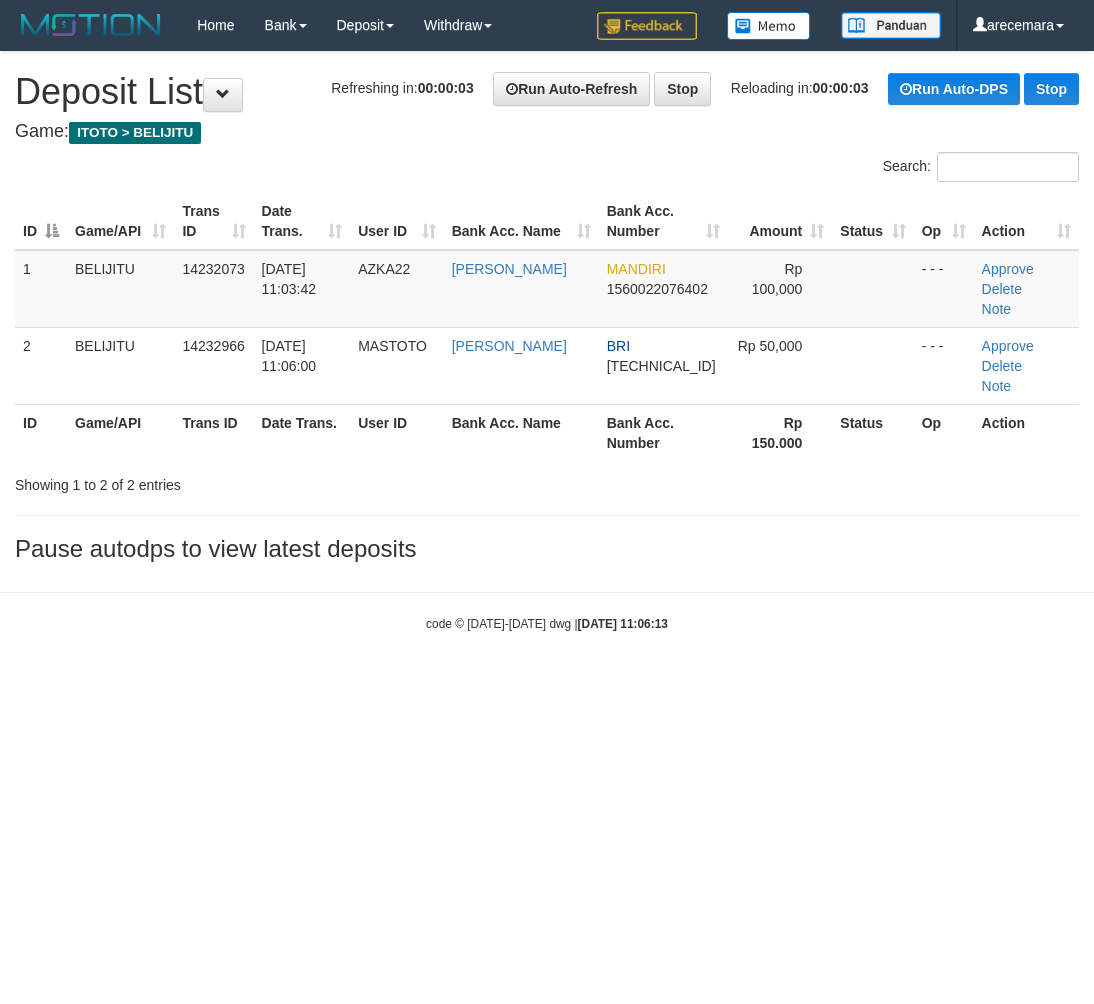 scroll, scrollTop: 0, scrollLeft: 0, axis: both 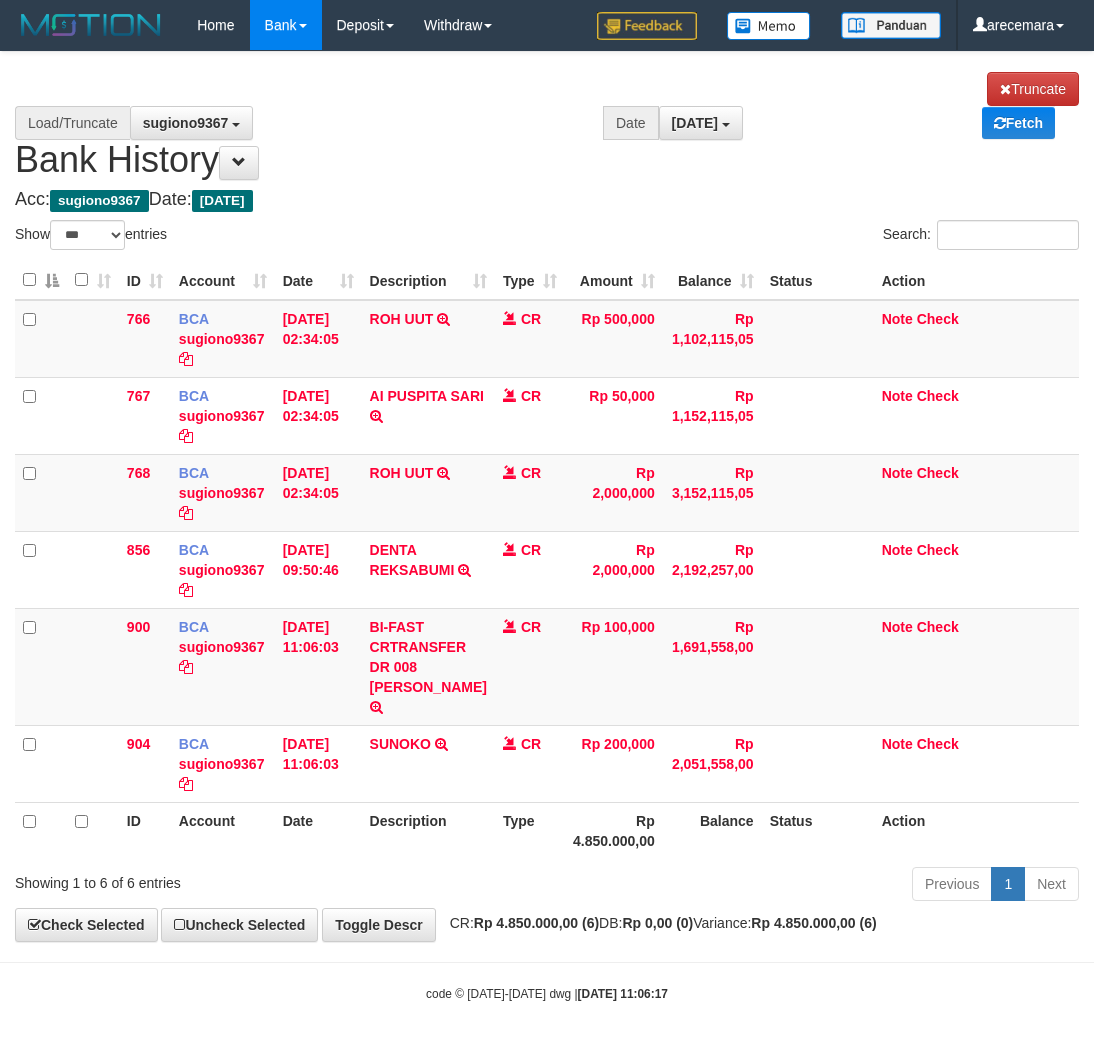 select on "***" 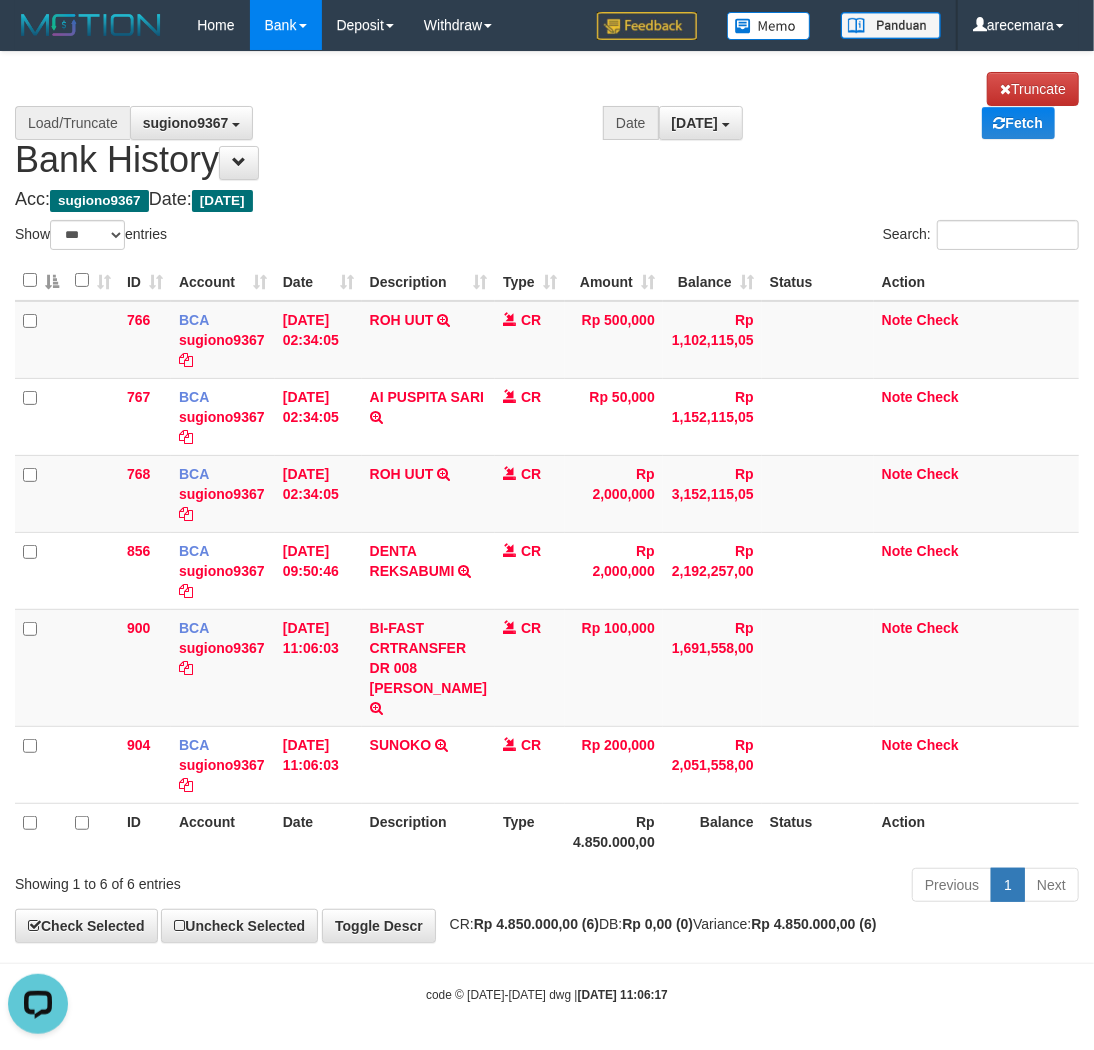 scroll, scrollTop: 0, scrollLeft: 0, axis: both 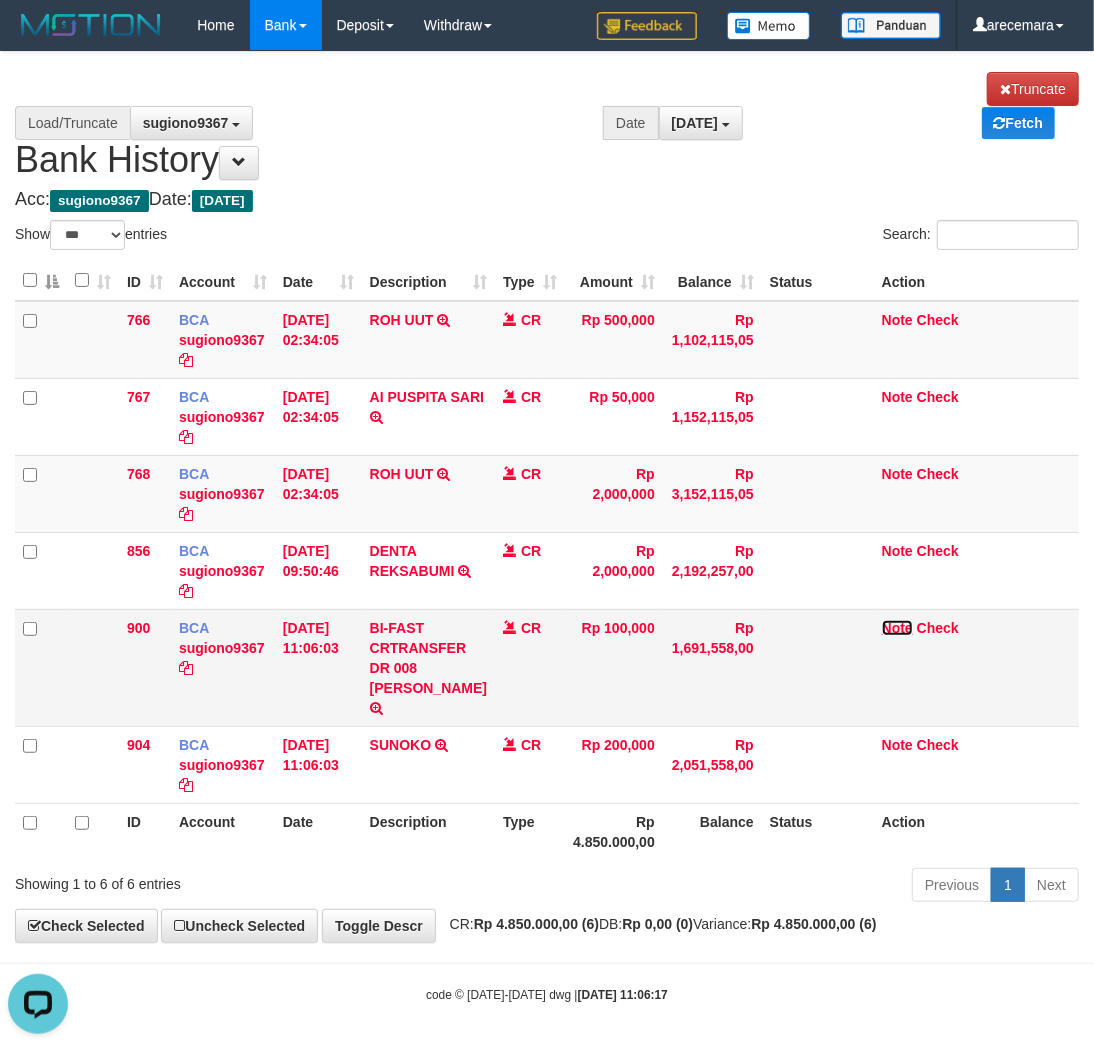 click on "Note" at bounding box center [897, 628] 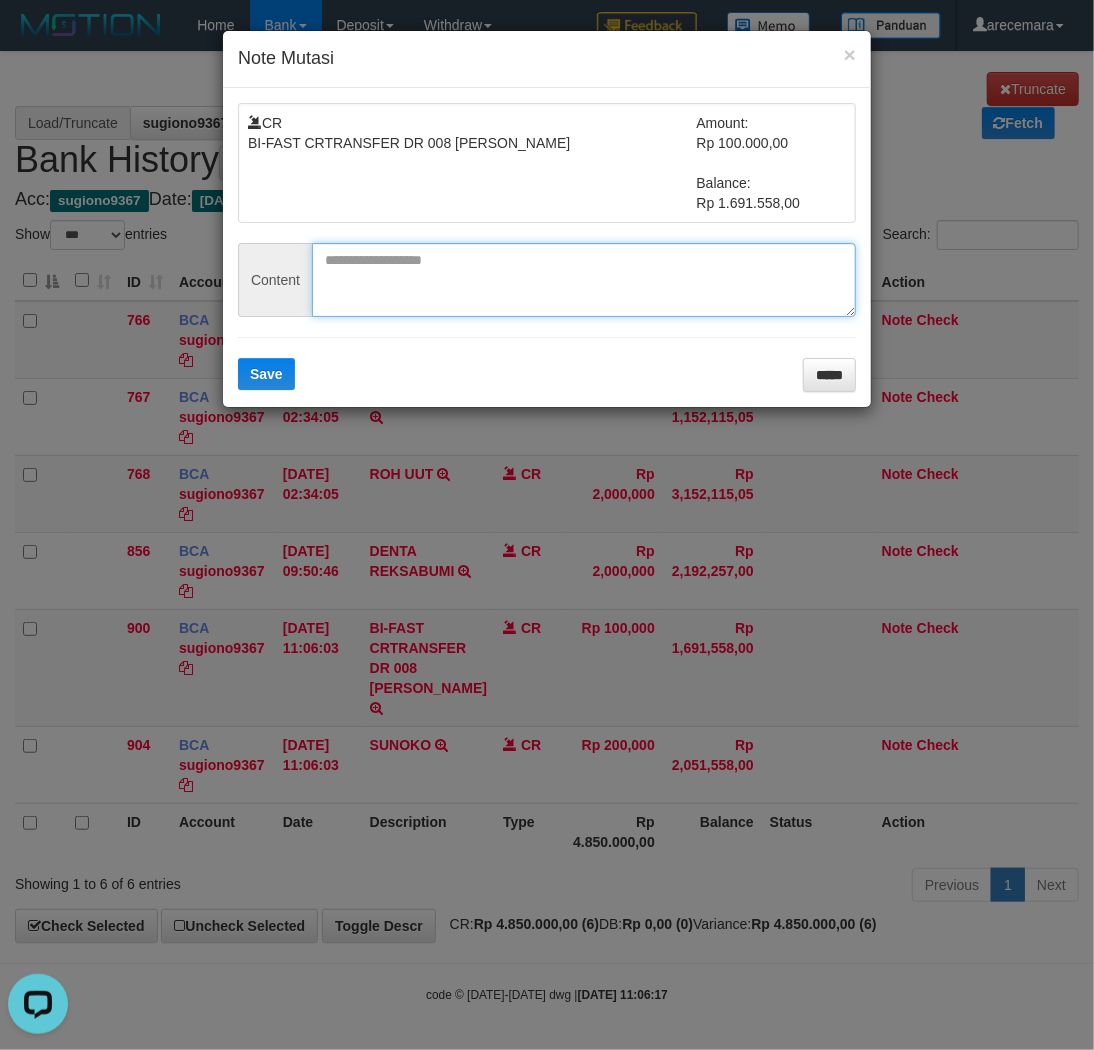 click at bounding box center (584, 280) 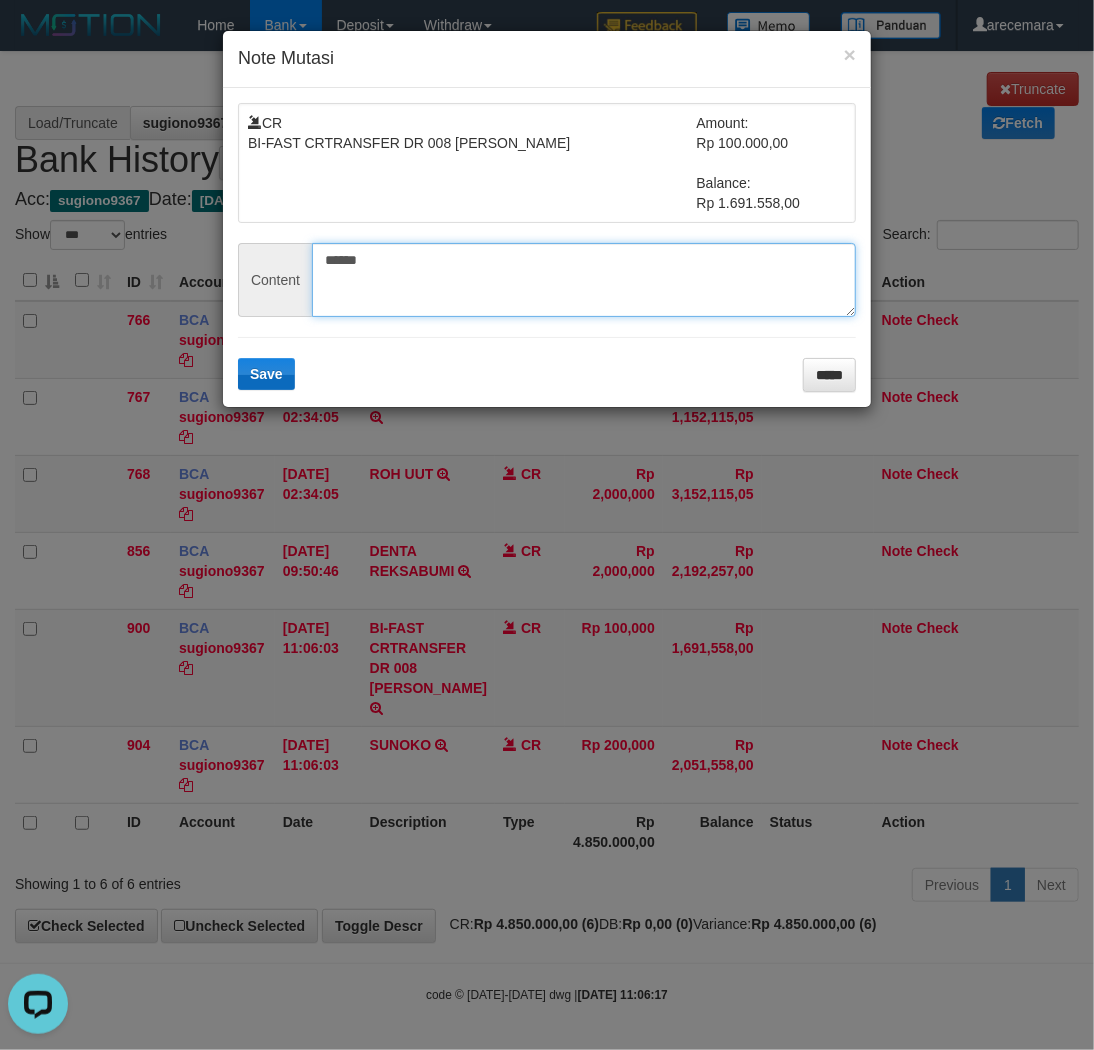 type on "******" 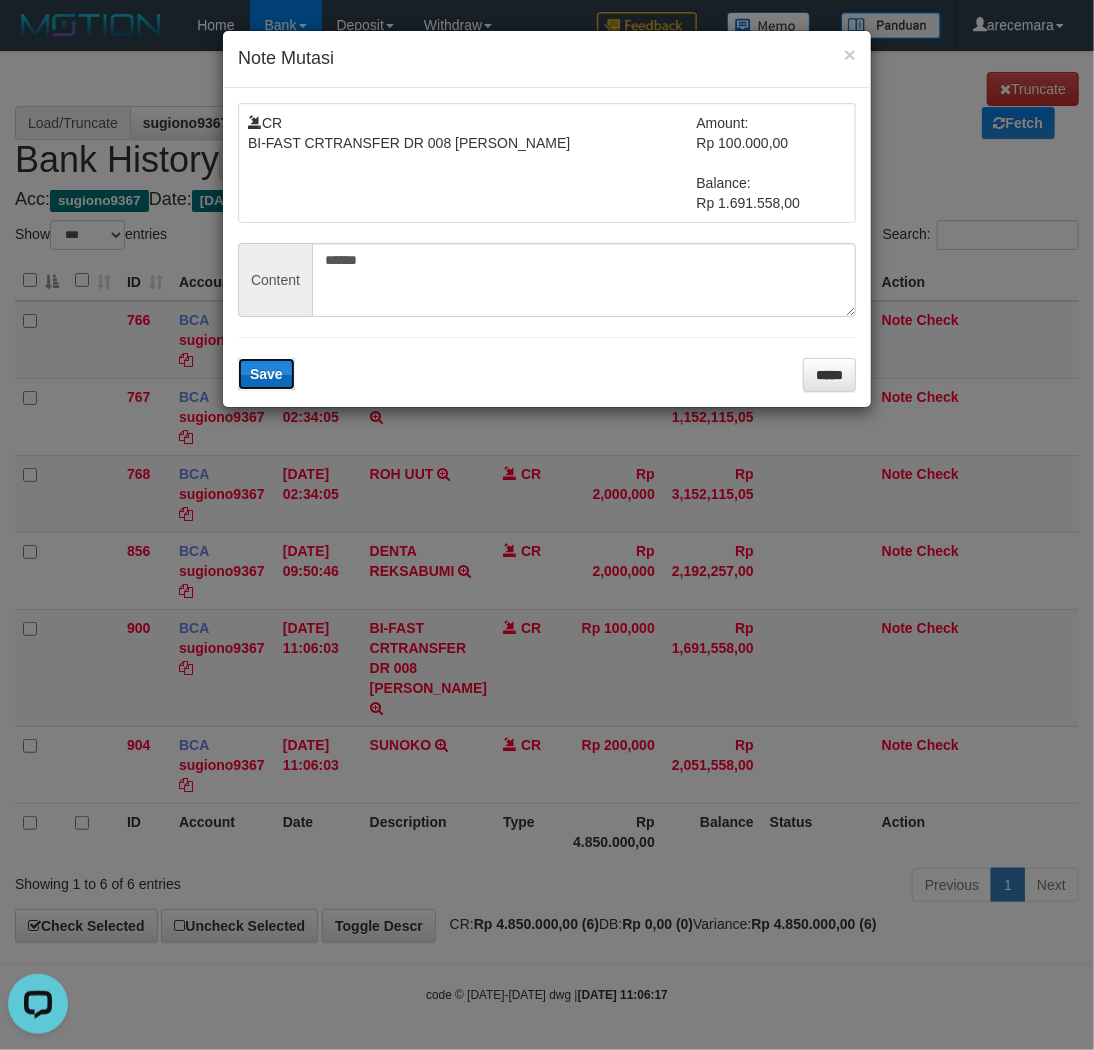 click on "Save" at bounding box center (266, 374) 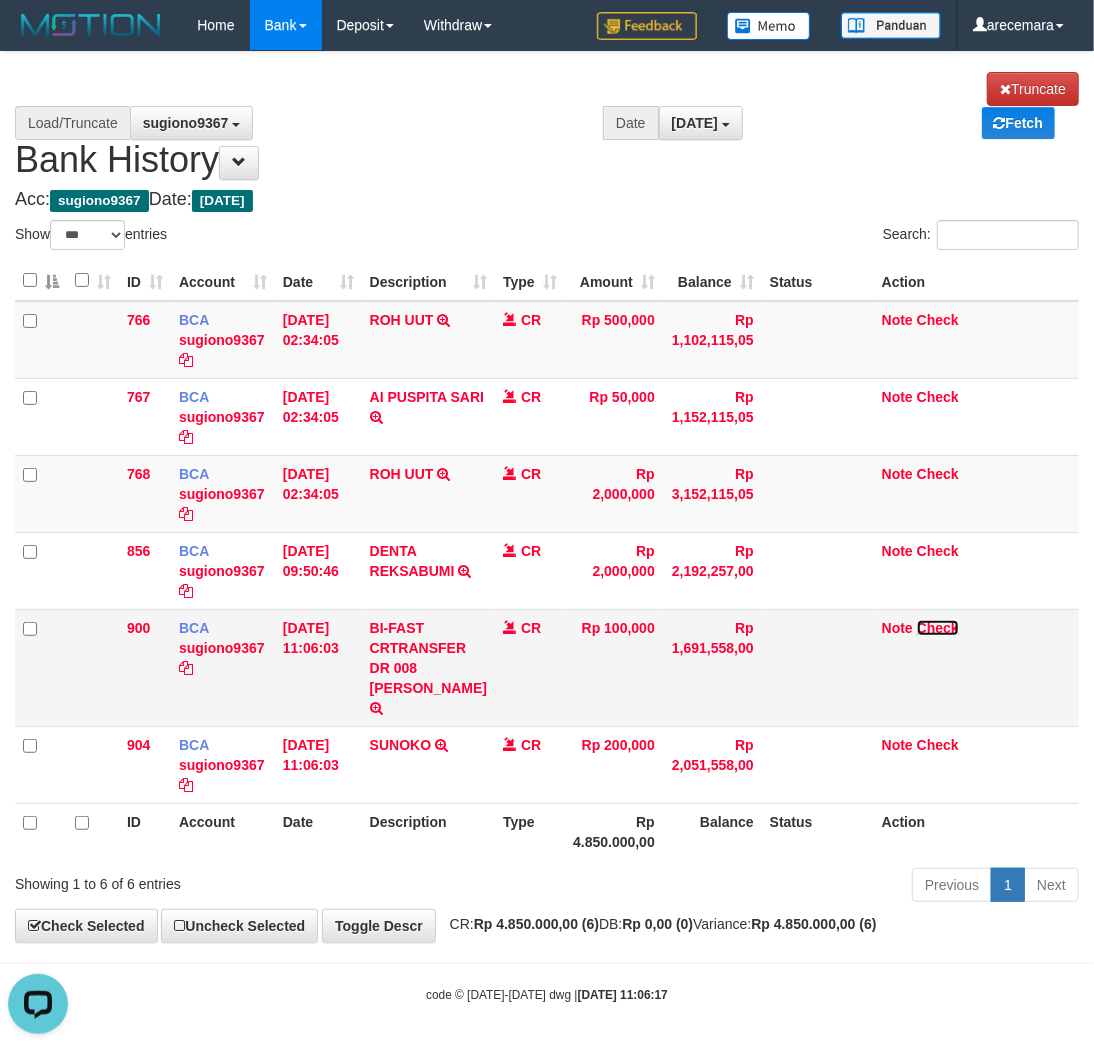 click on "Check" at bounding box center [938, 628] 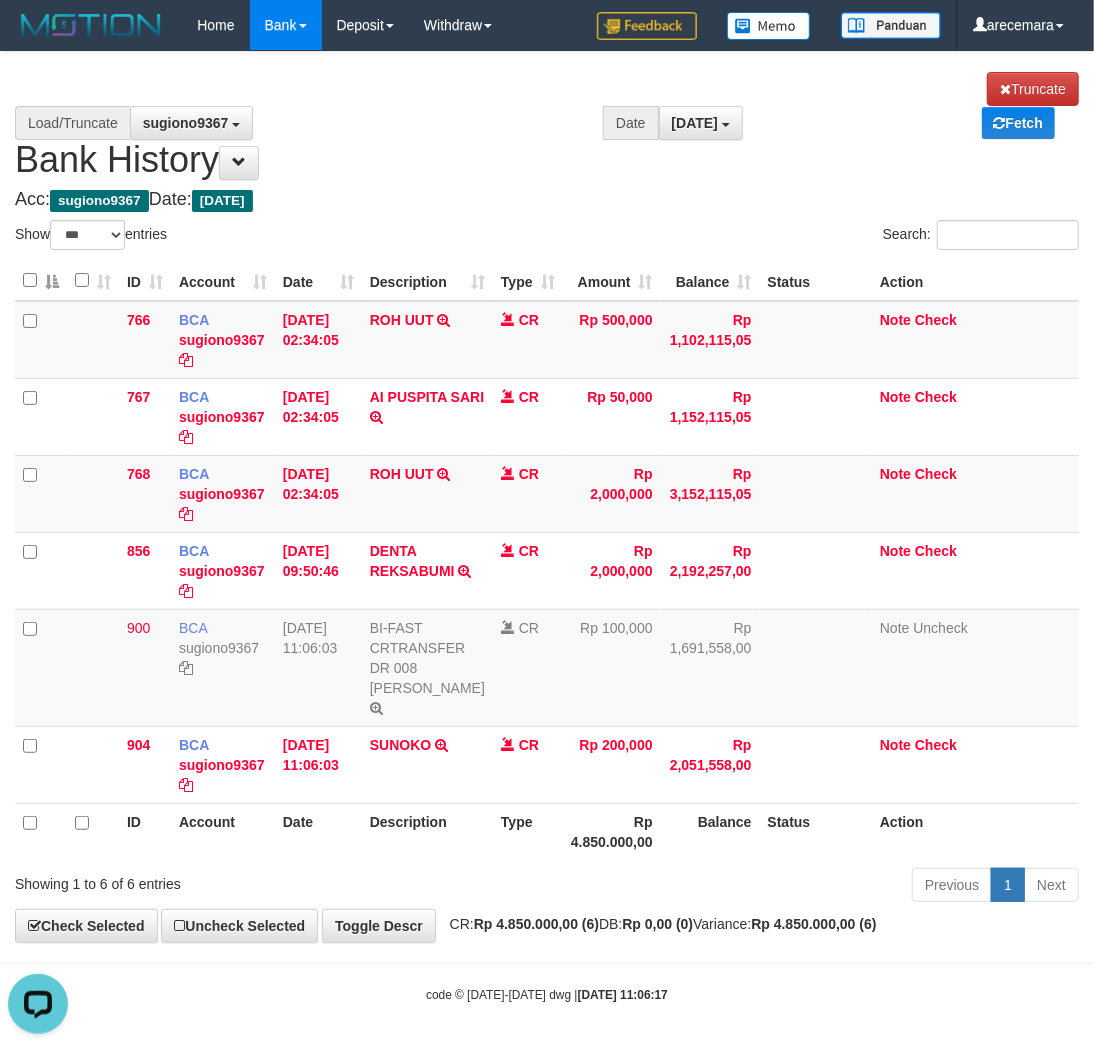 click on "**********" at bounding box center [547, 497] 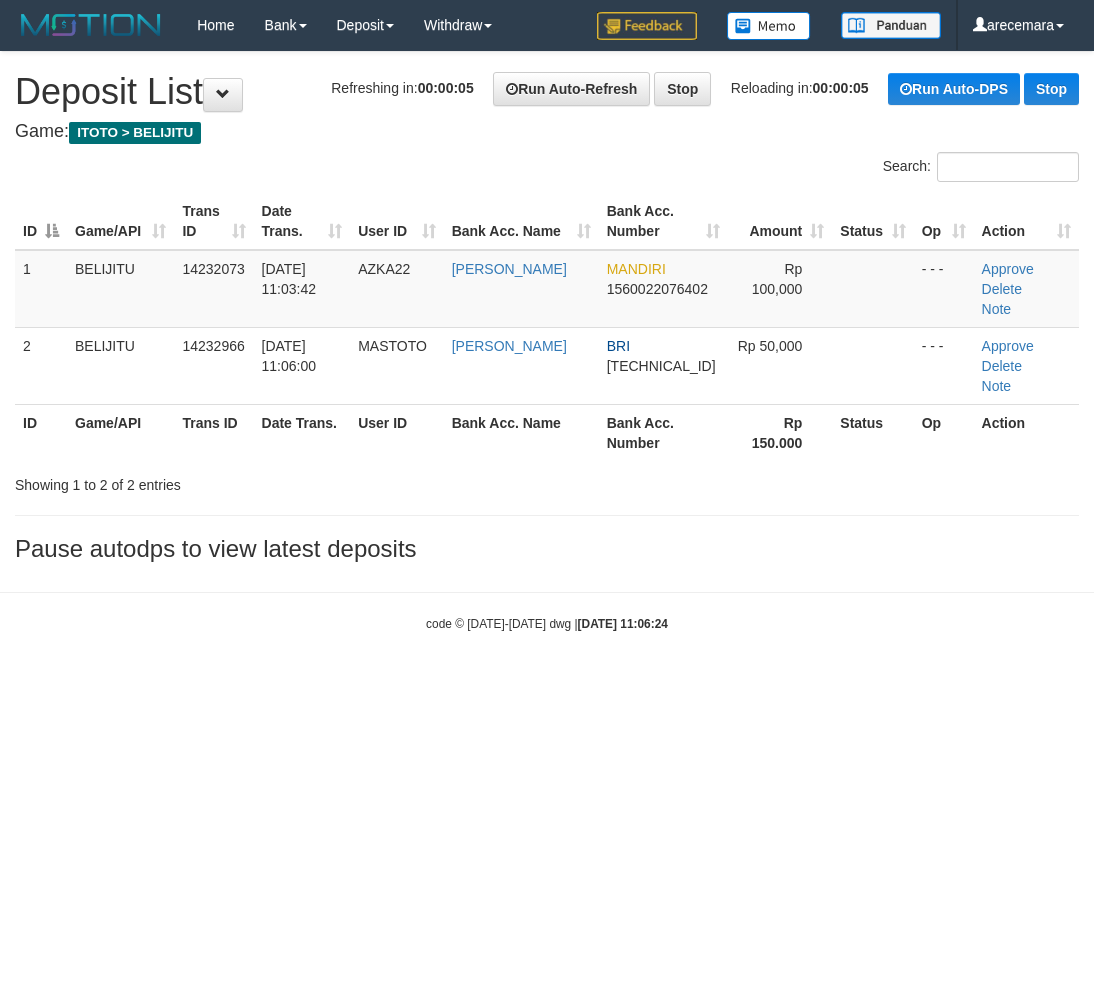 scroll, scrollTop: 0, scrollLeft: 0, axis: both 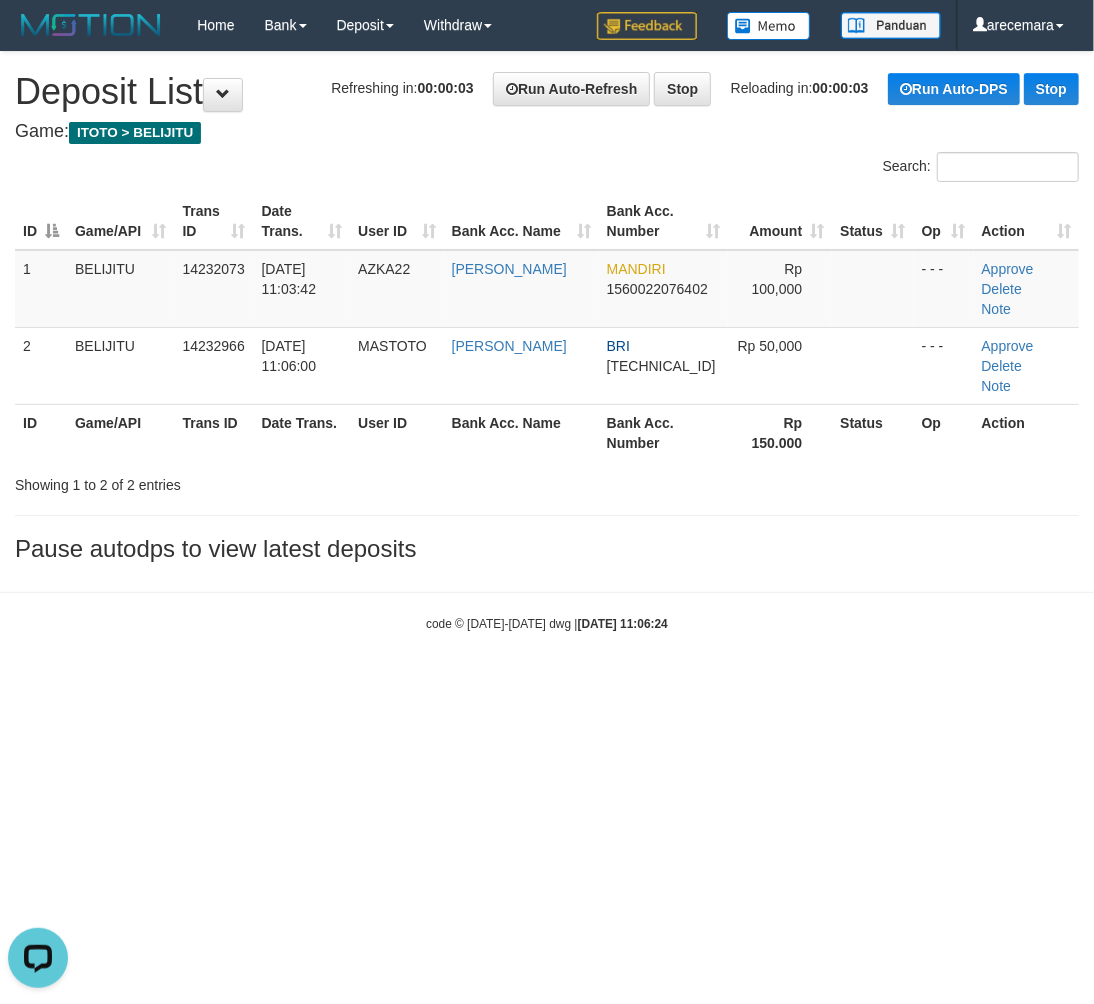 click on "**********" at bounding box center [547, 312] 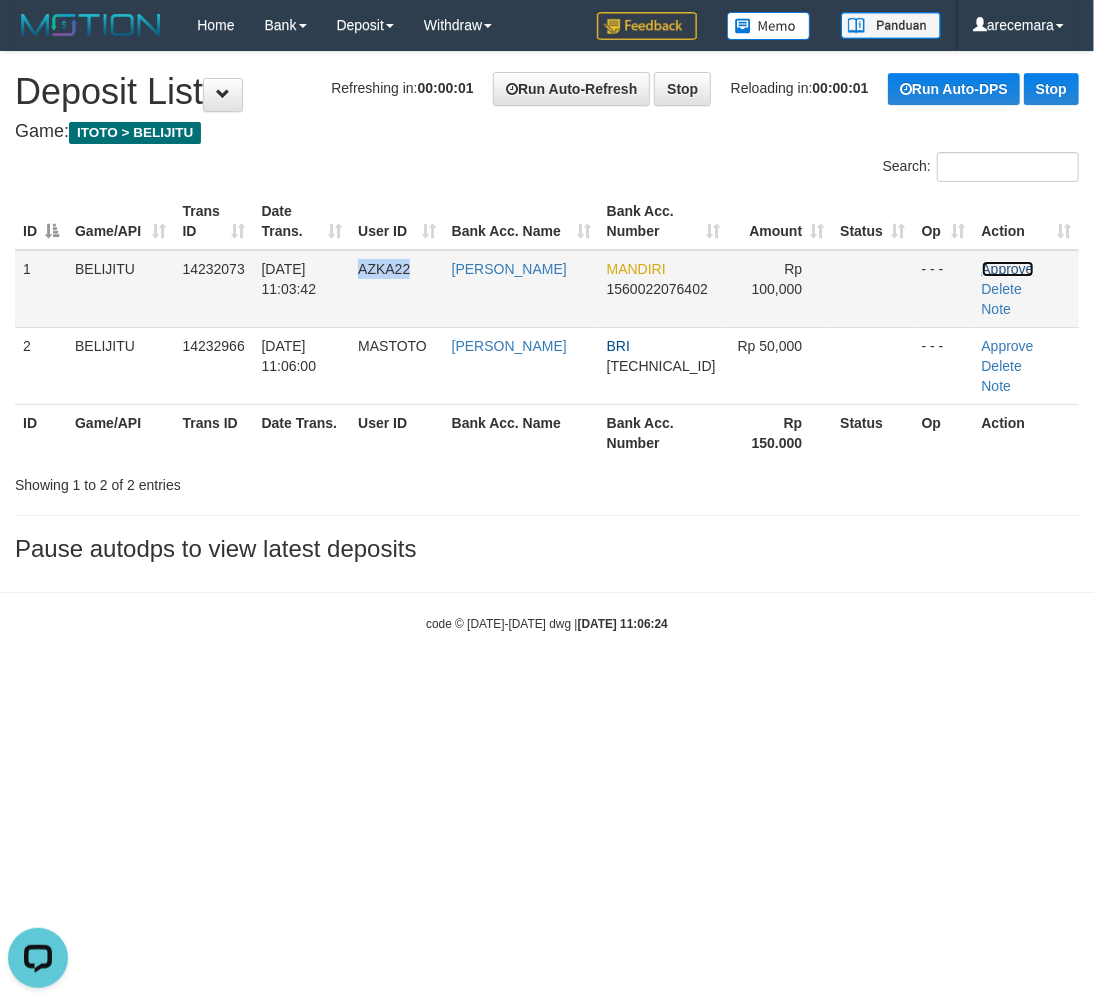 click on "Approve" at bounding box center (1008, 269) 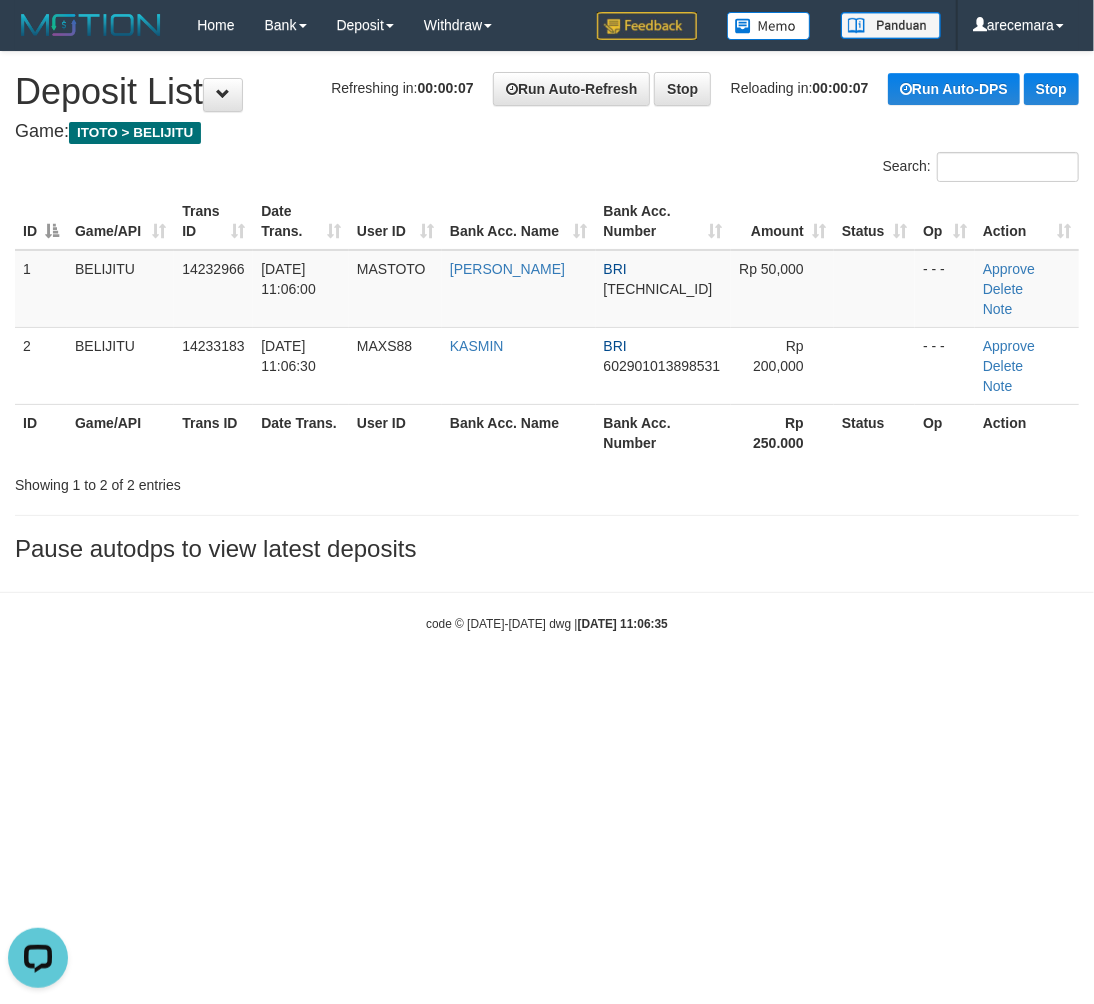 scroll, scrollTop: 0, scrollLeft: 0, axis: both 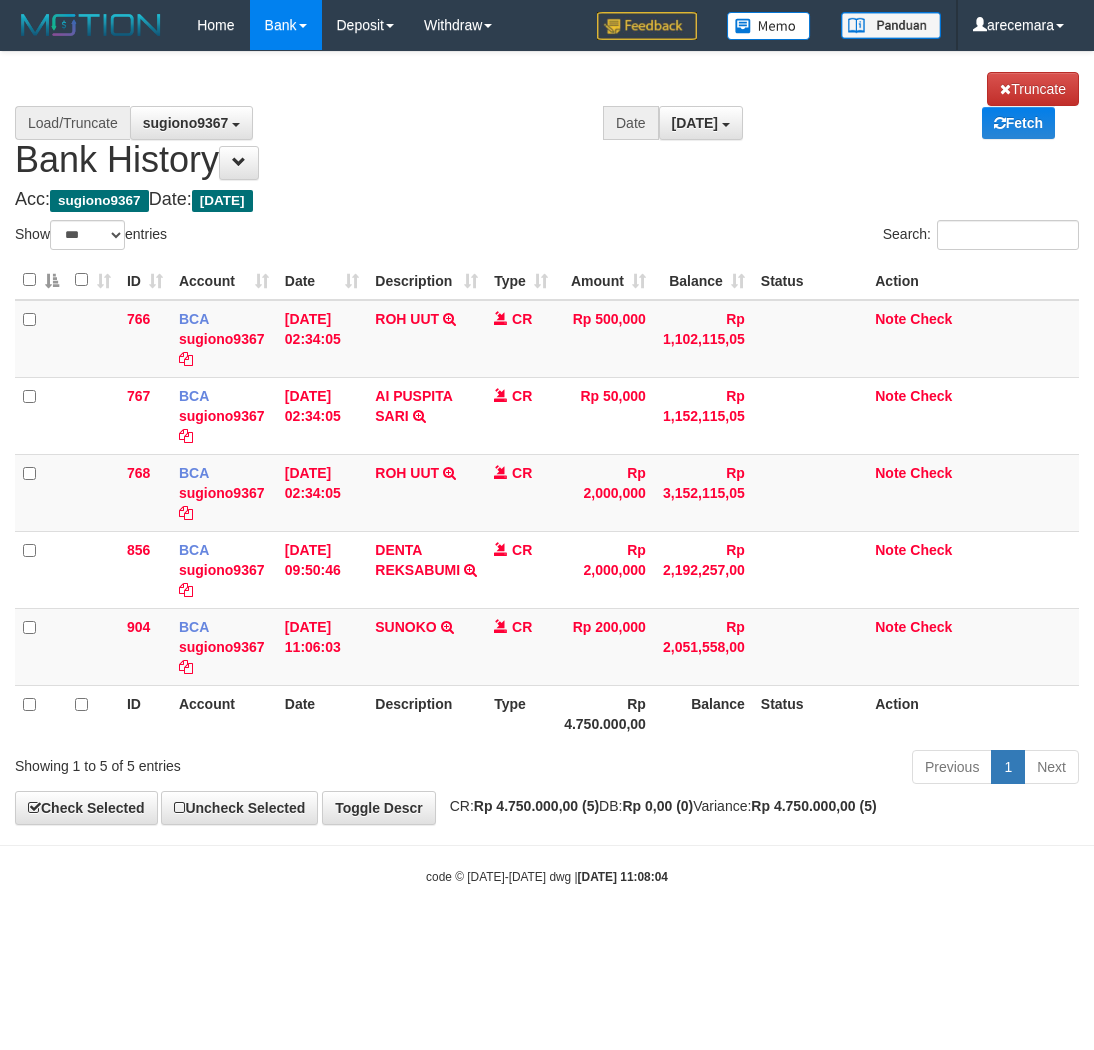 select on "***" 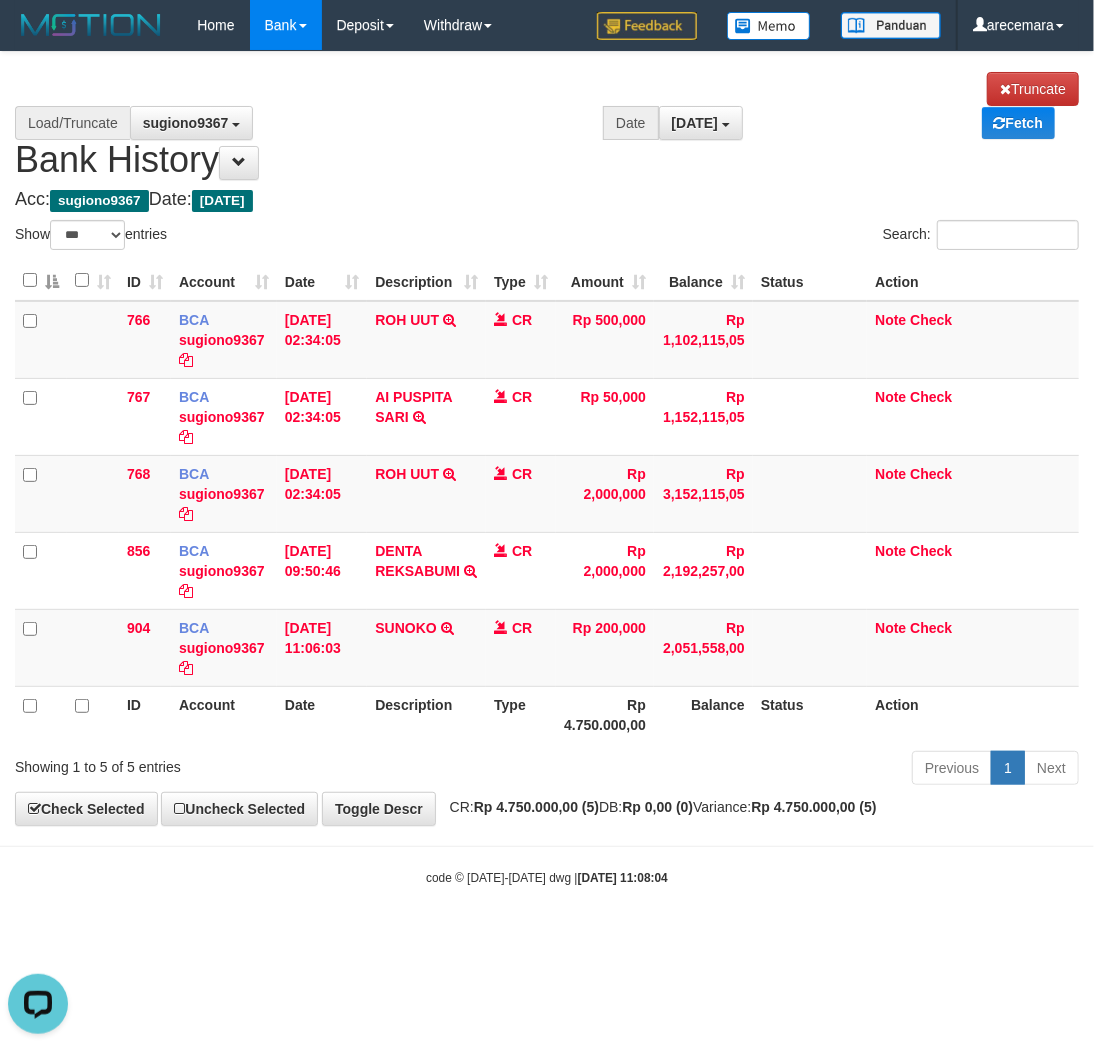 scroll, scrollTop: 0, scrollLeft: 0, axis: both 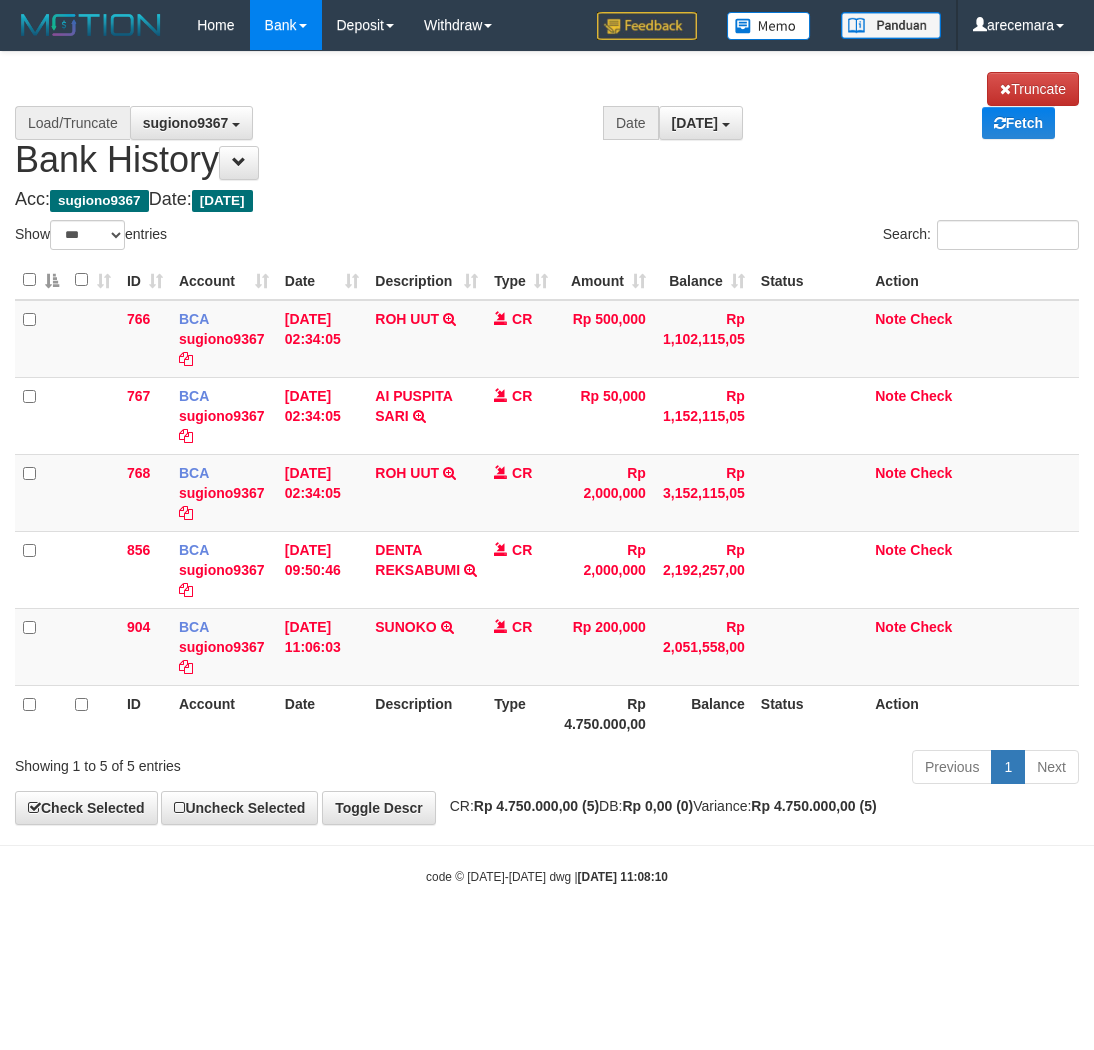 select on "***" 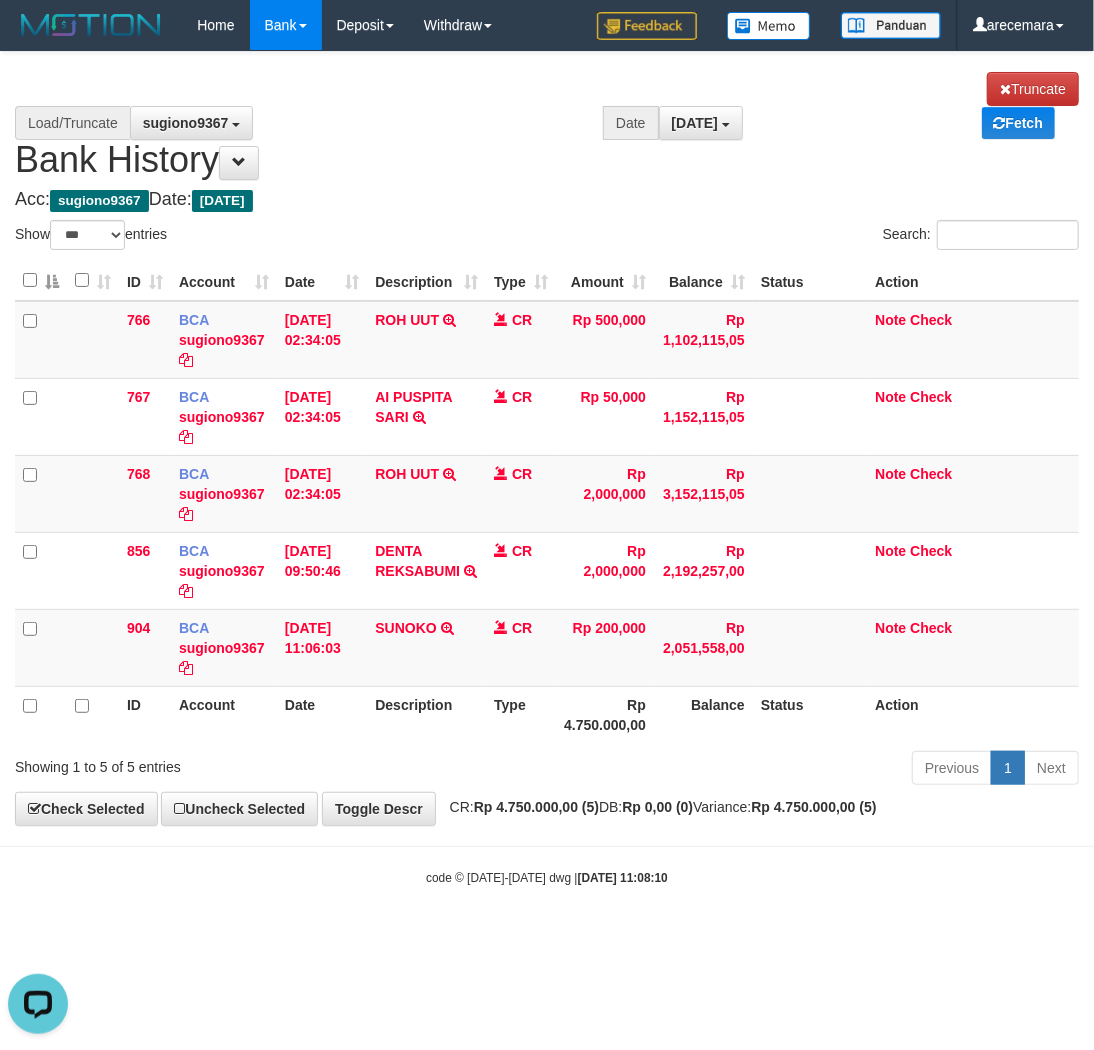 scroll, scrollTop: 0, scrollLeft: 0, axis: both 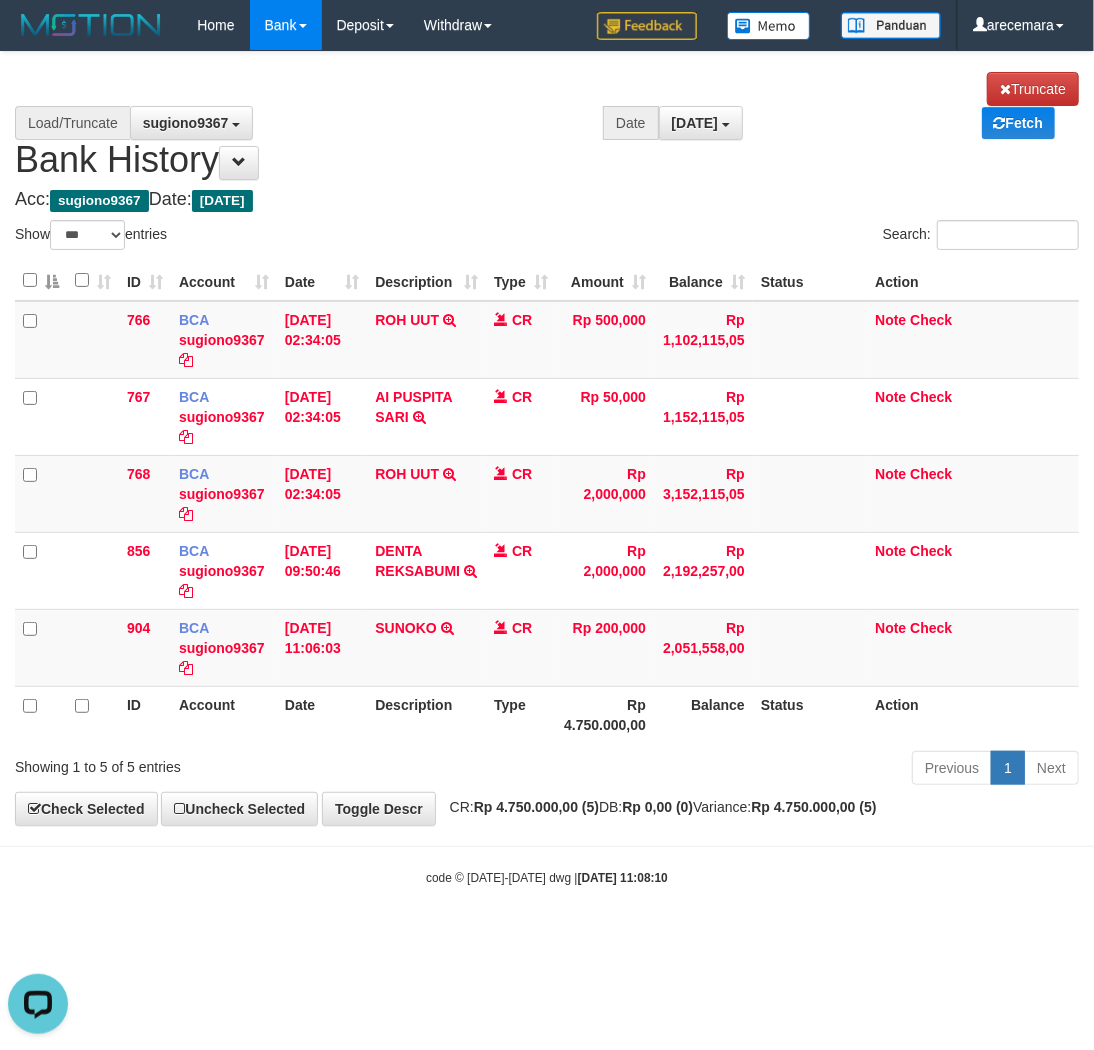 click on "Acc: 											 sugiono9367
Date:  Today" at bounding box center [547, 200] 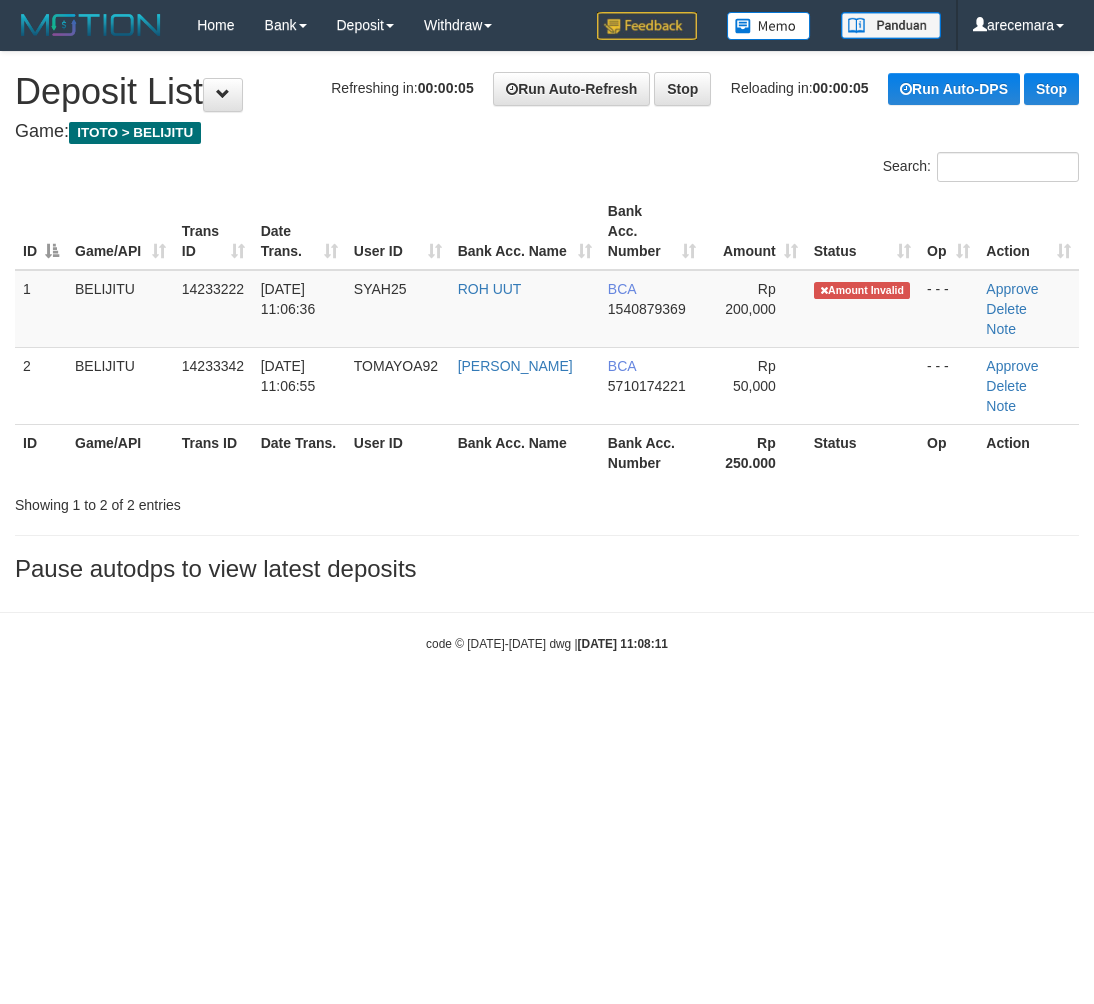scroll, scrollTop: 0, scrollLeft: 0, axis: both 